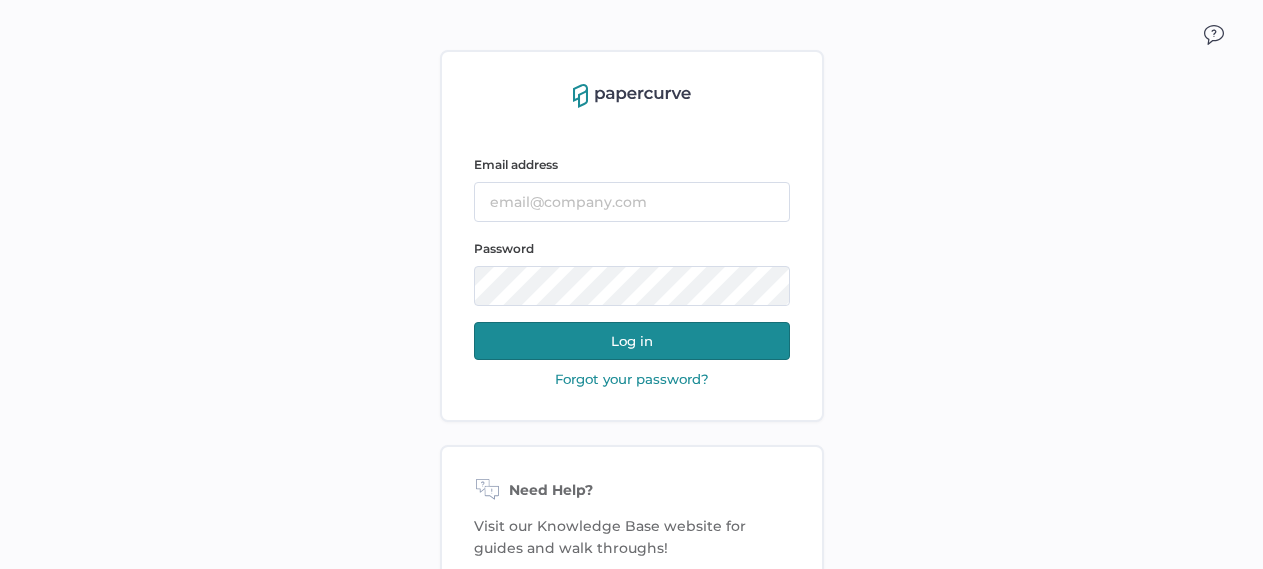 scroll, scrollTop: 0, scrollLeft: 0, axis: both 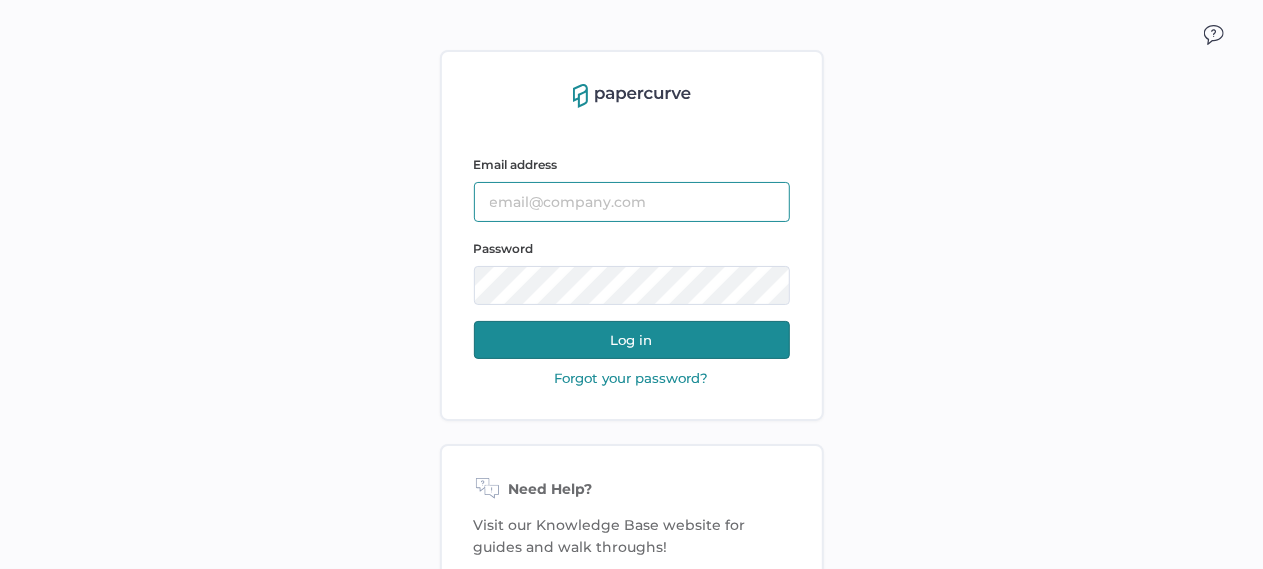 type on "tania.dmytrasz@fresenius-kabi.com" 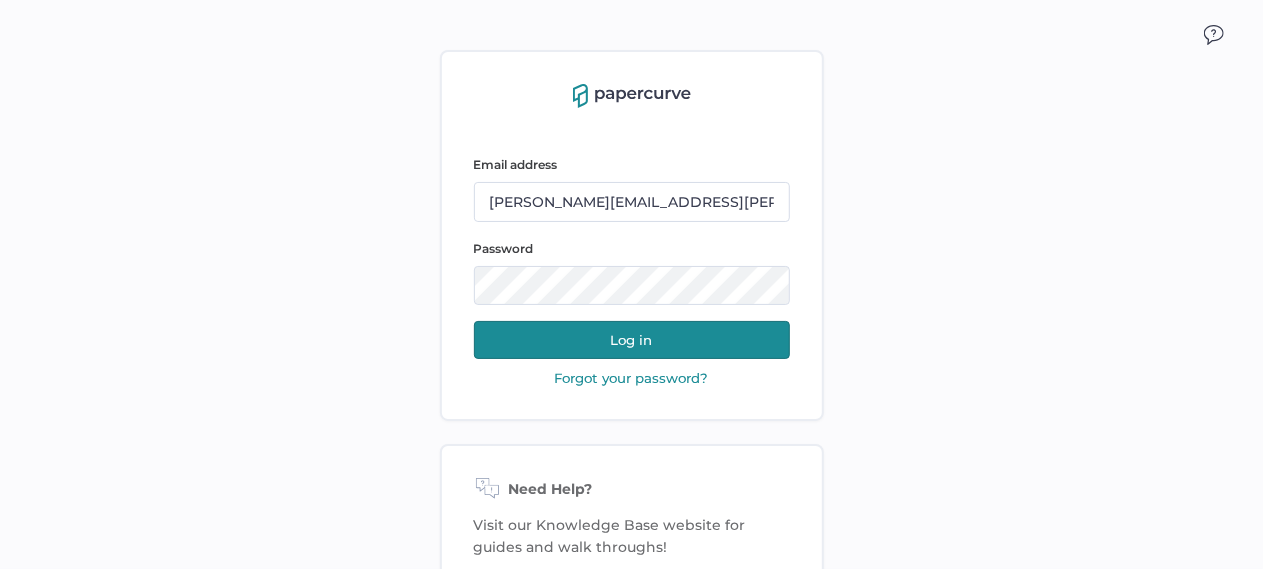 click on "Log in" at bounding box center (632, 340) 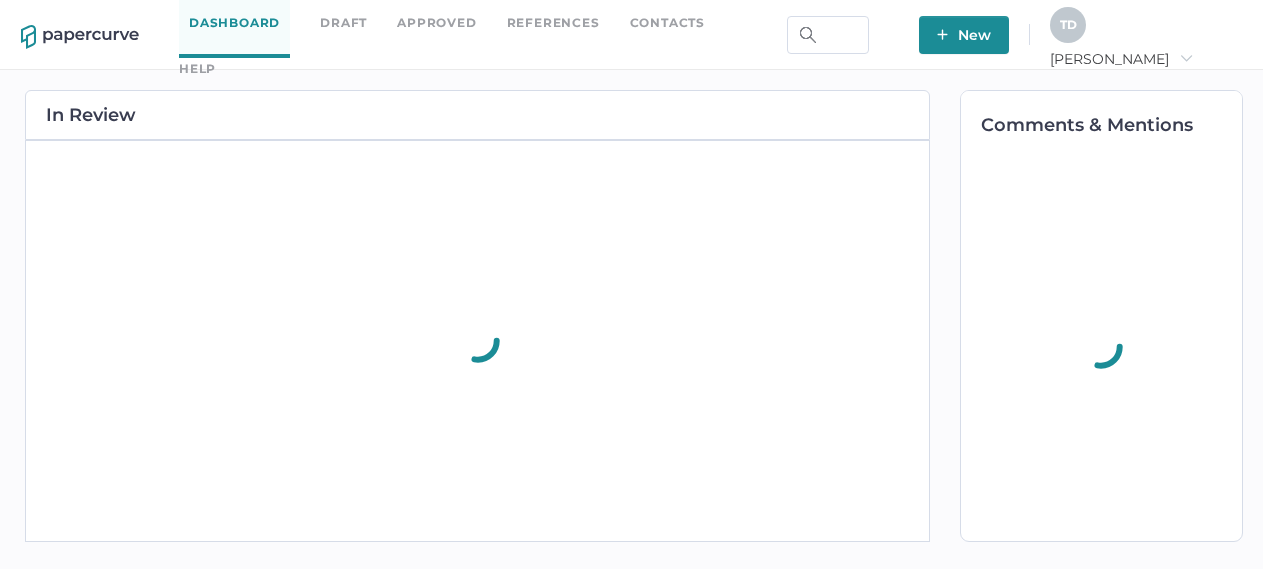 scroll, scrollTop: 0, scrollLeft: 0, axis: both 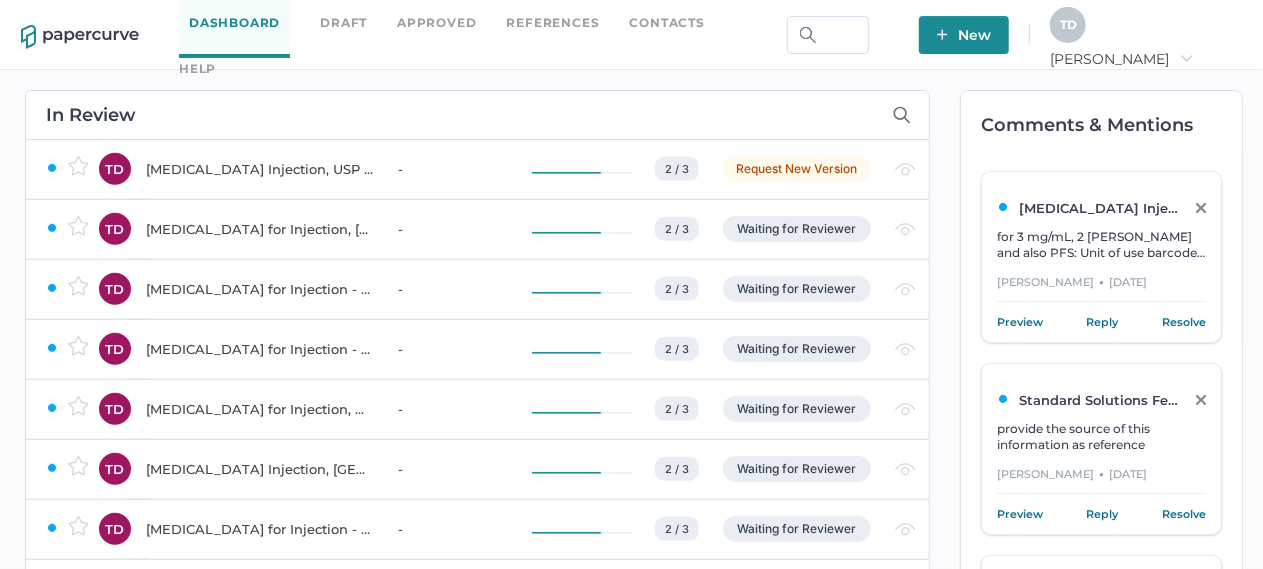 click on "[MEDICAL_DATA] for Injection, [GEOGRAPHIC_DATA] - [DATE]" at bounding box center [260, 229] 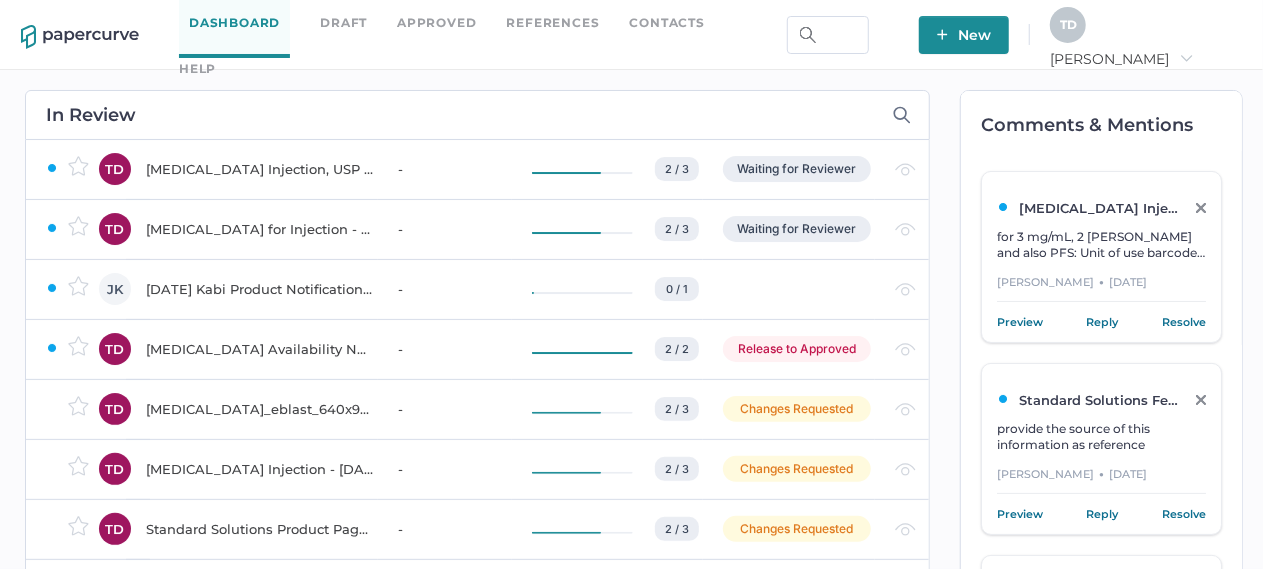 scroll, scrollTop: 4200, scrollLeft: 0, axis: vertical 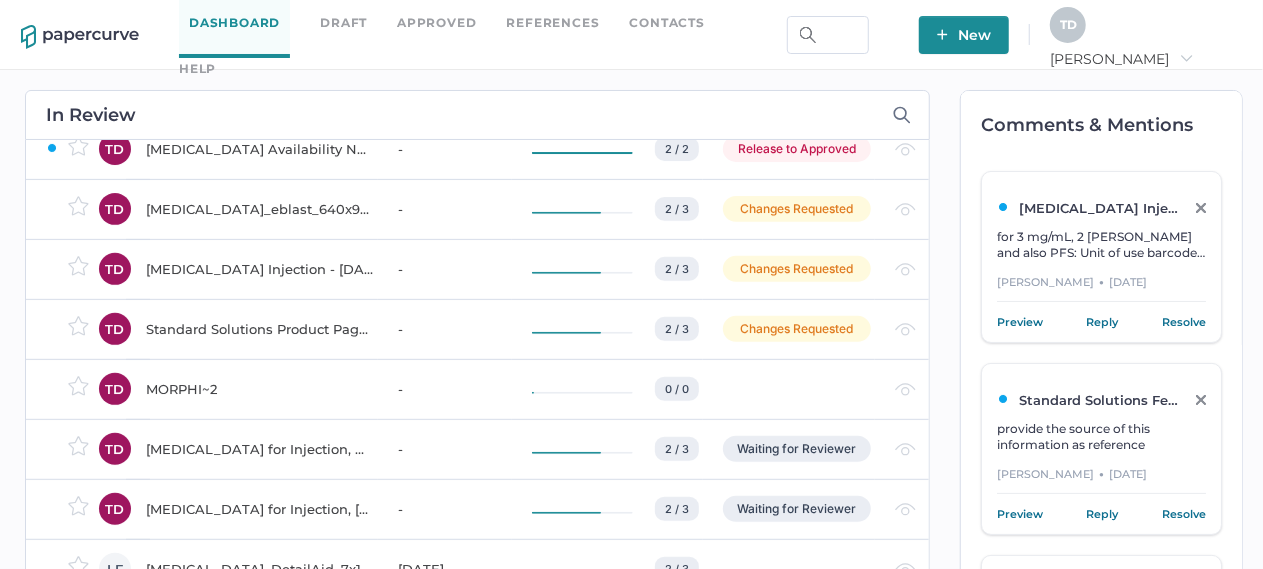 click on "Iodixanol_eblast_640x950_PTM_EN_20Jun25_Web" at bounding box center (252, 209) 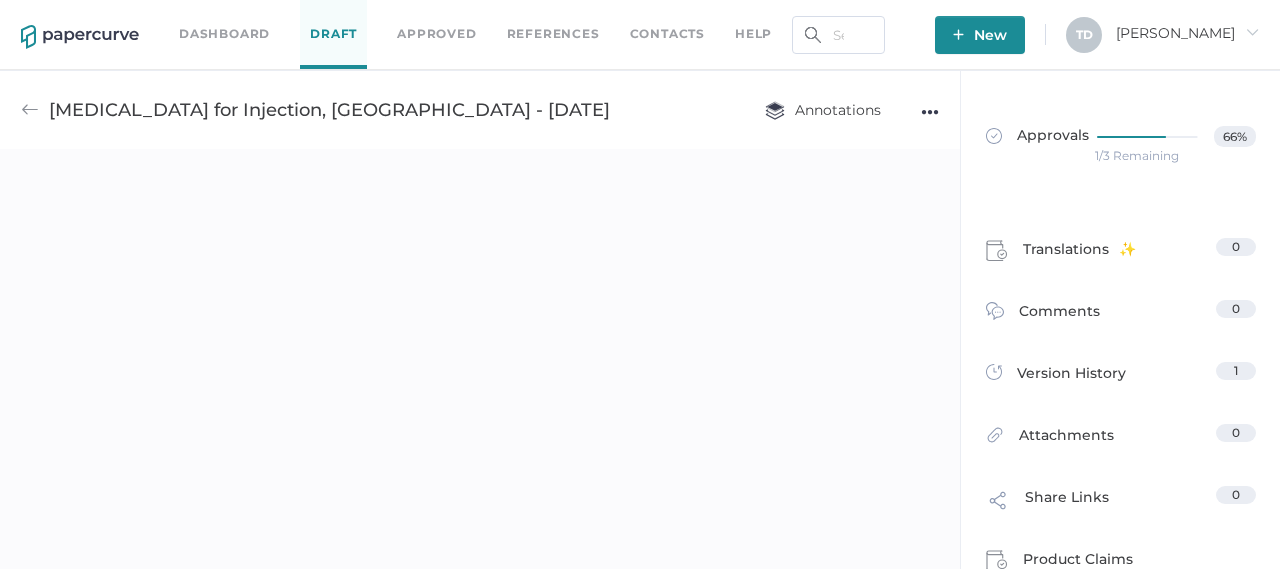 scroll, scrollTop: 0, scrollLeft: 0, axis: both 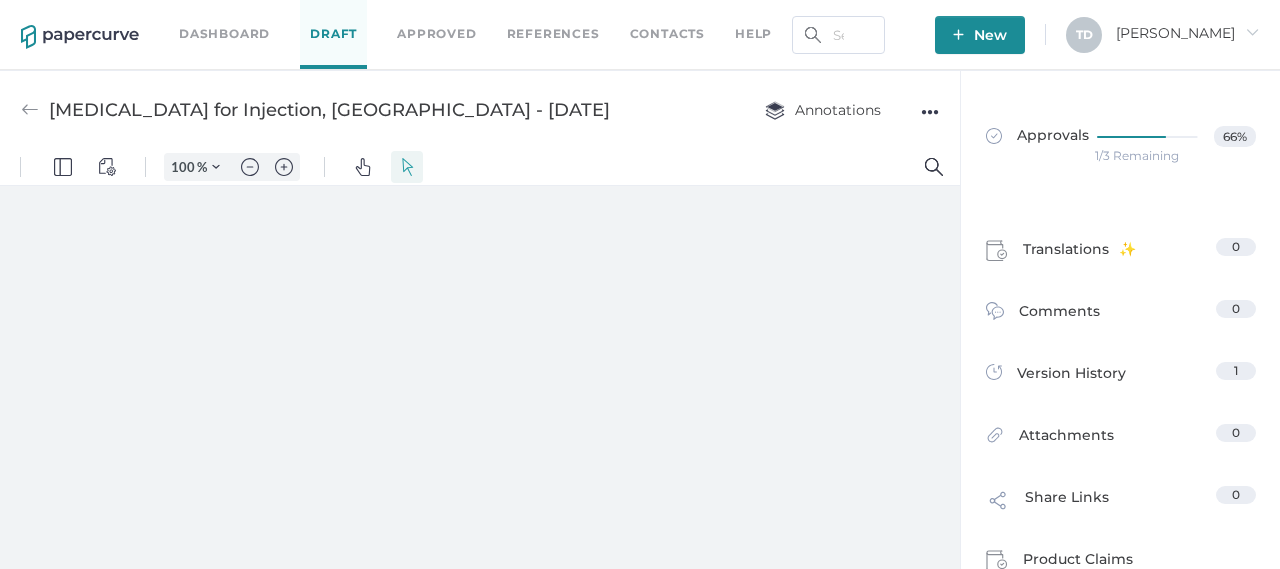 type on "41" 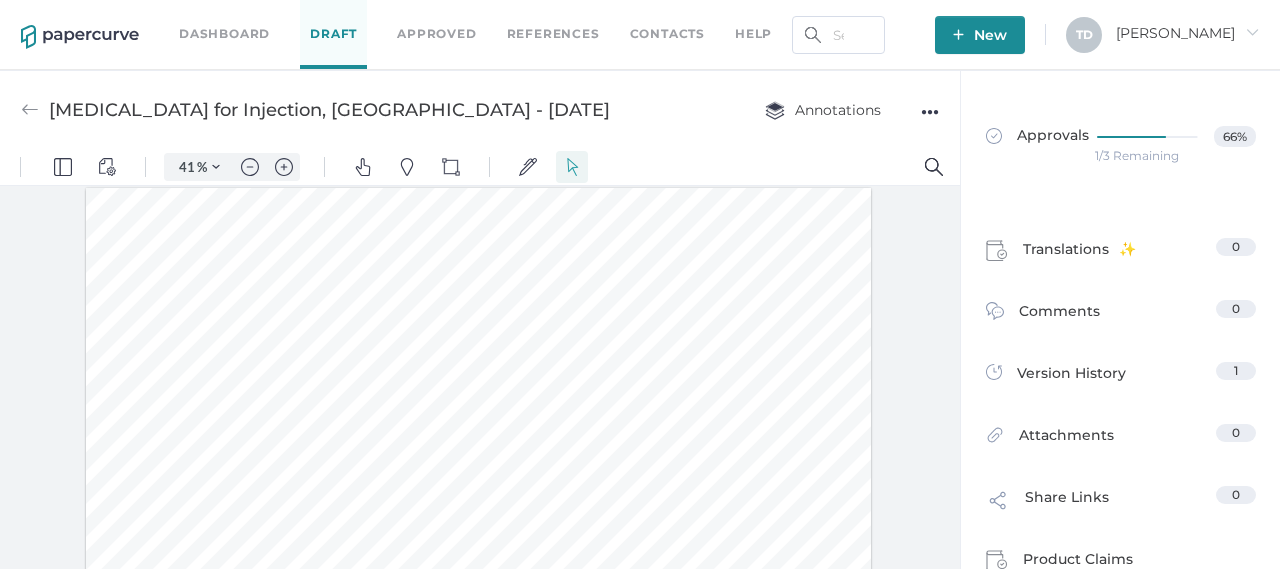 scroll, scrollTop: 0, scrollLeft: 0, axis: both 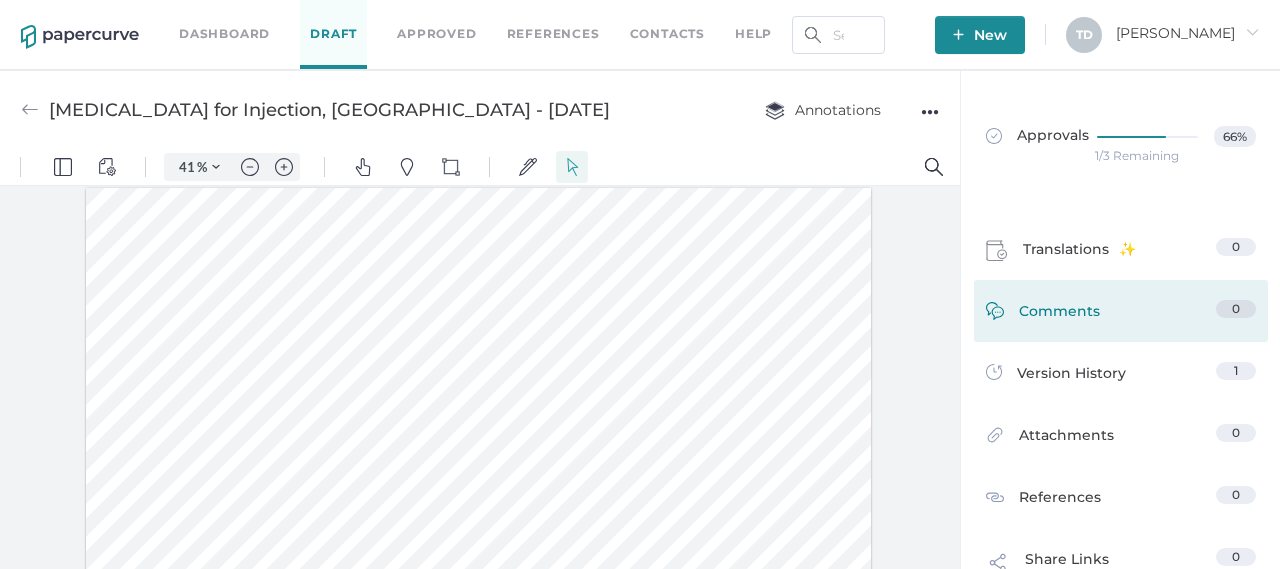 click on "Comments 0" at bounding box center [1121, 311] 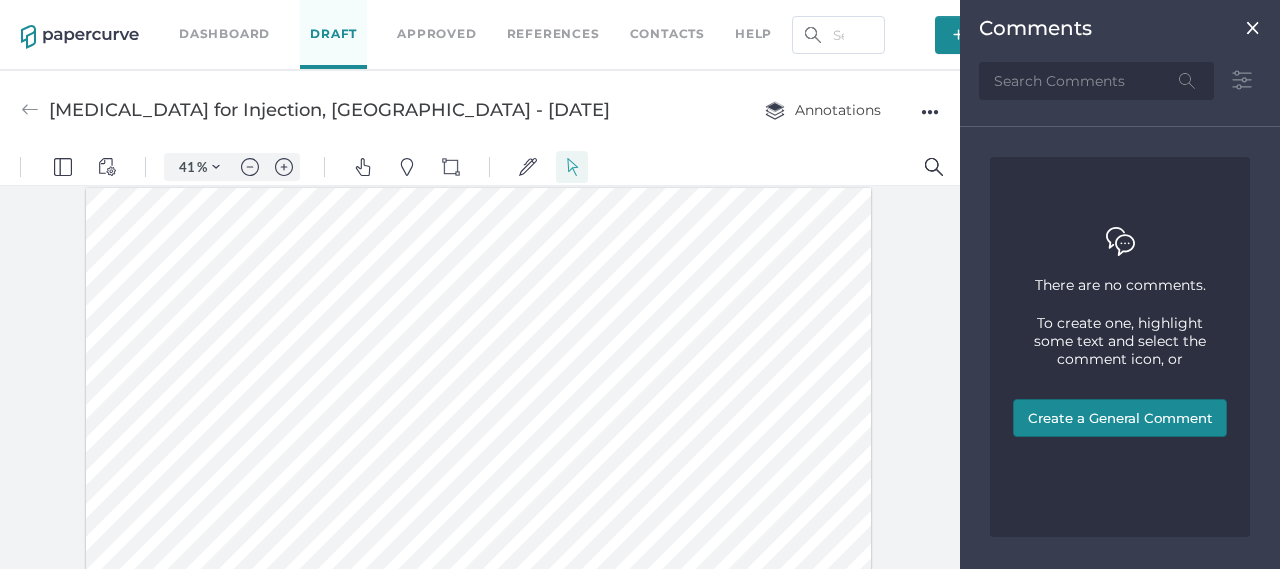 scroll, scrollTop: 8, scrollLeft: 0, axis: vertical 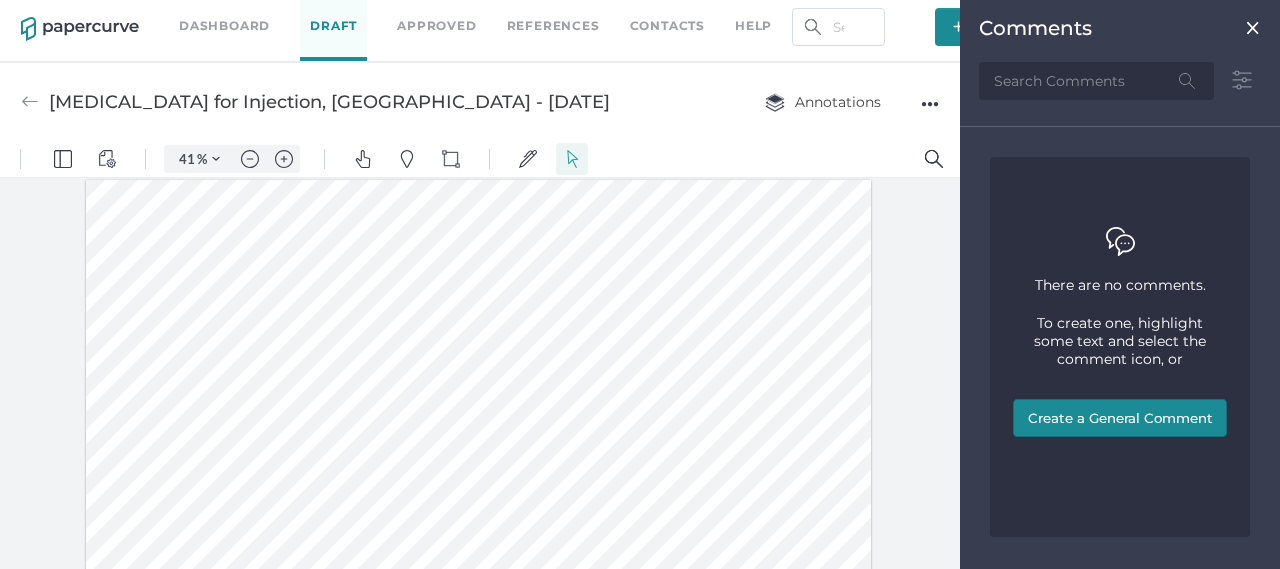 click at bounding box center [1253, 28] 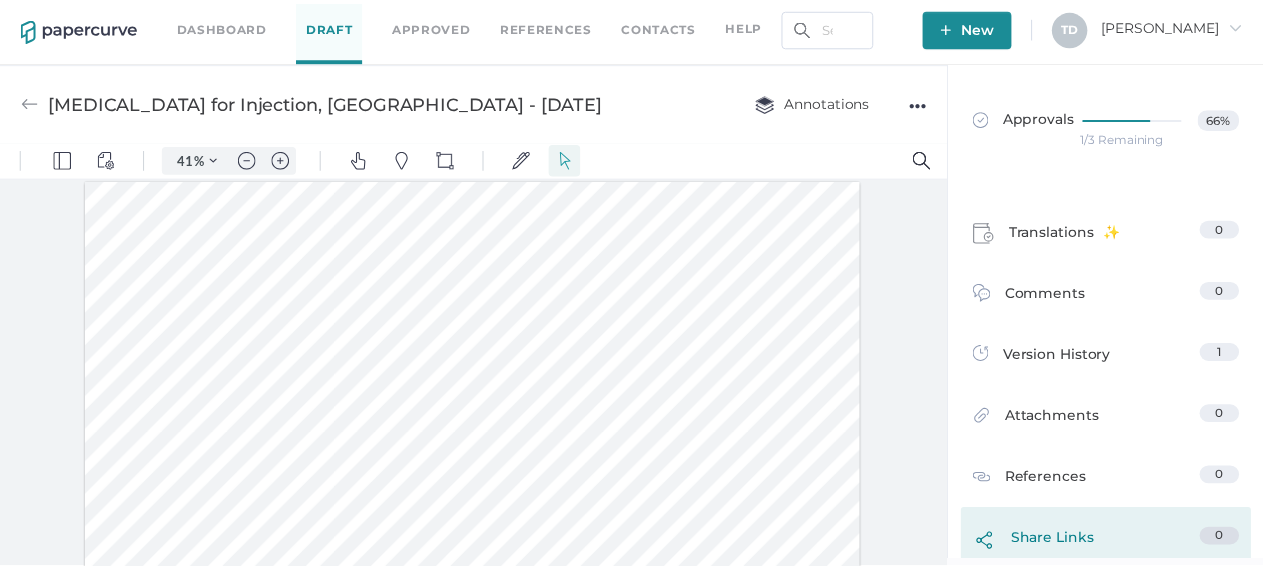scroll, scrollTop: 10, scrollLeft: 0, axis: vertical 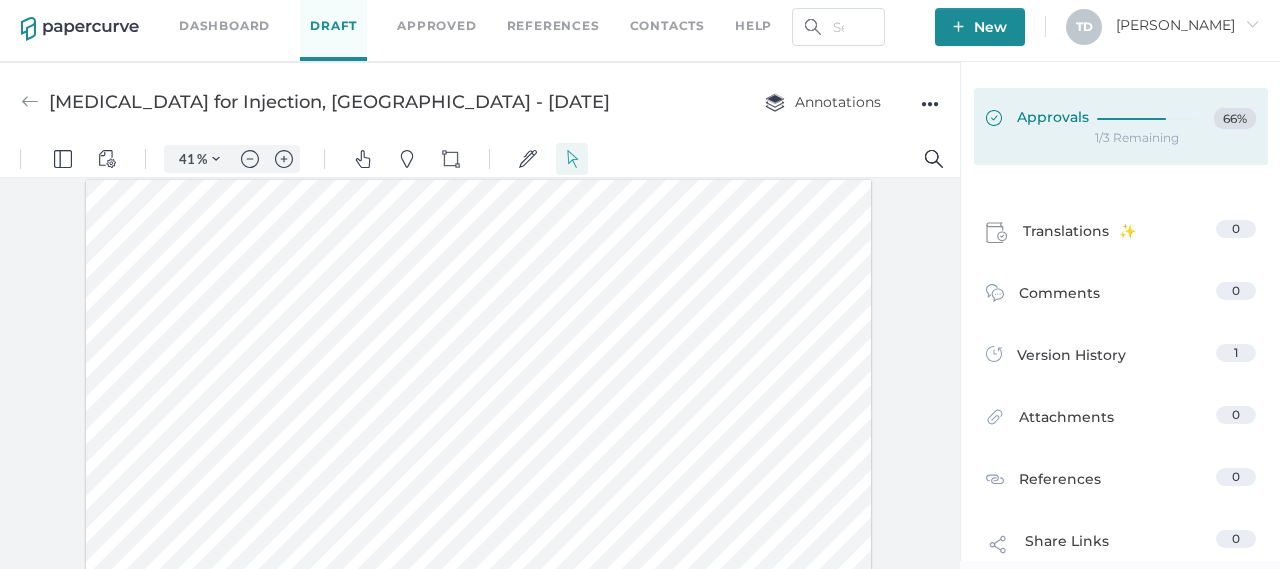 click on "Approvals 66%" at bounding box center [1121, 126] 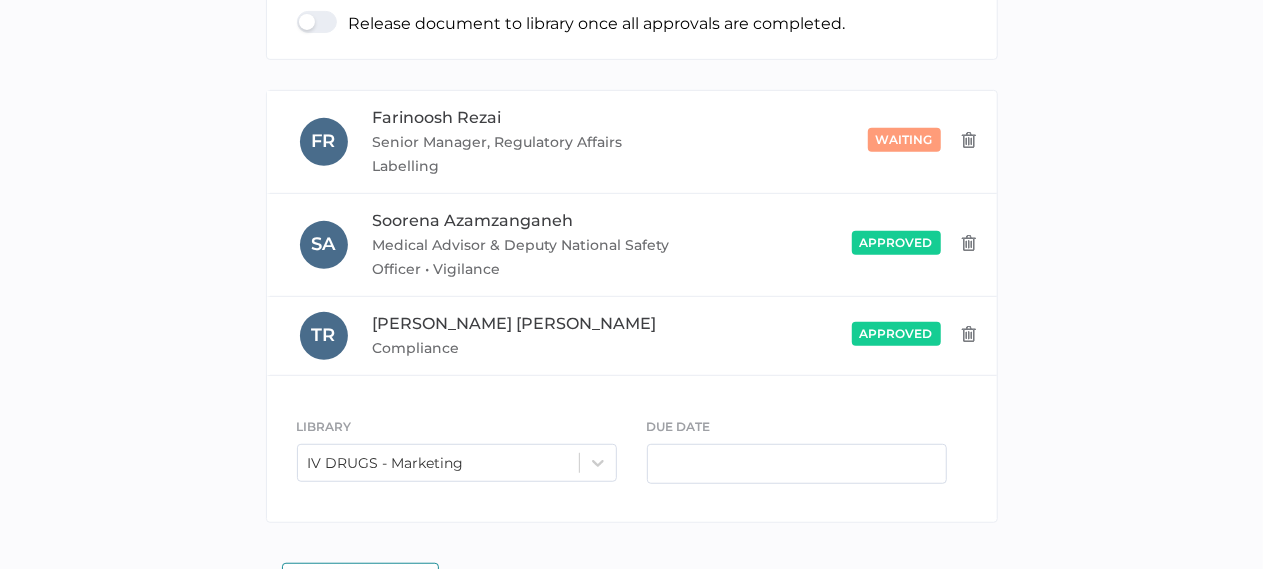 scroll, scrollTop: 322, scrollLeft: 0, axis: vertical 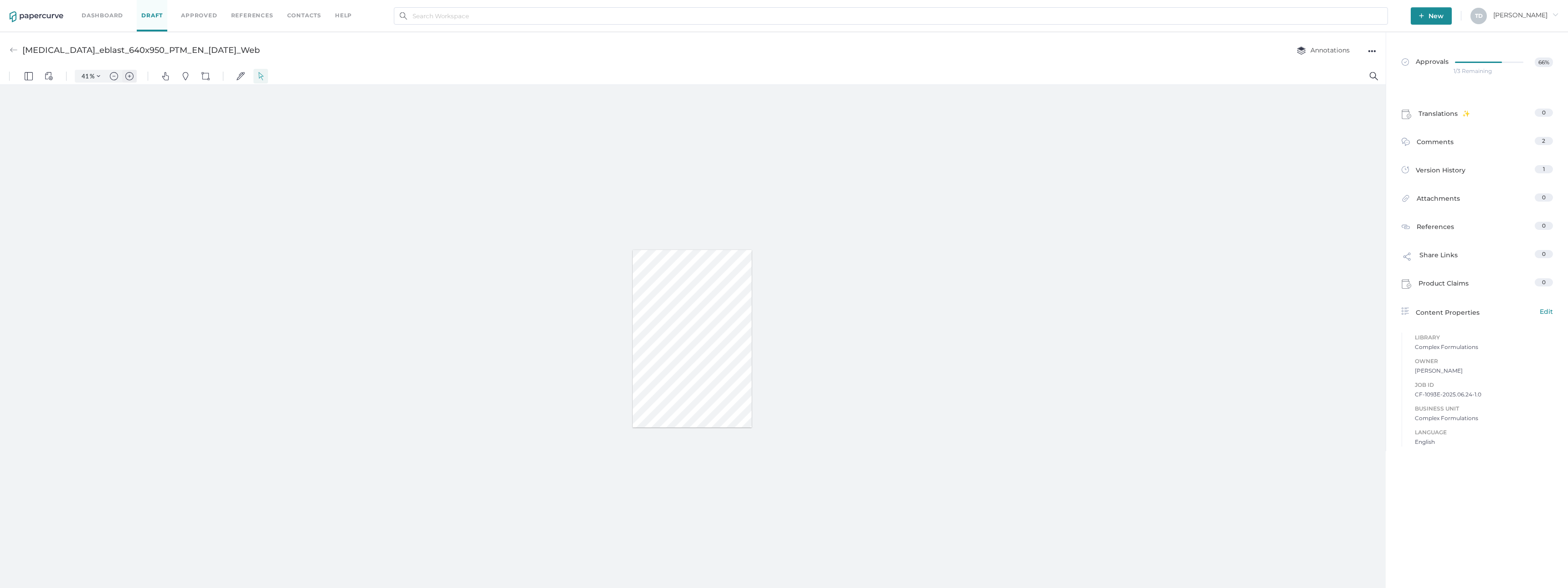 click at bounding box center (129, 76) 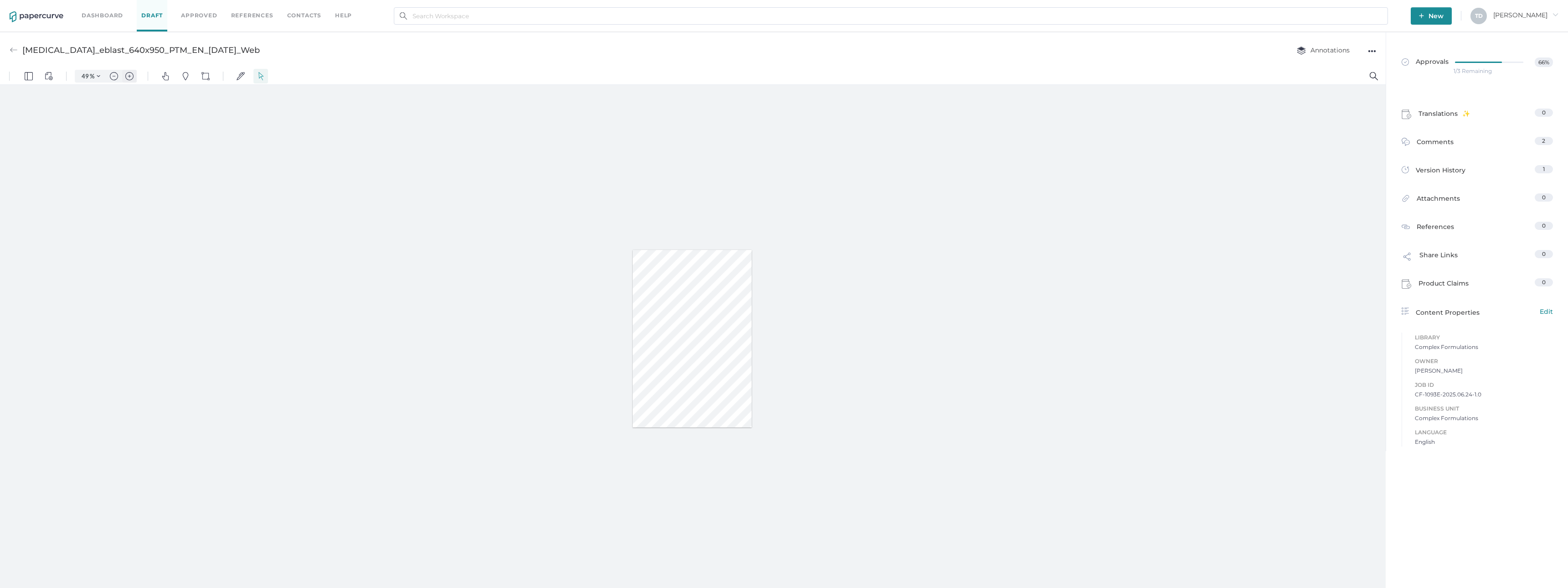 click at bounding box center (129, 76) 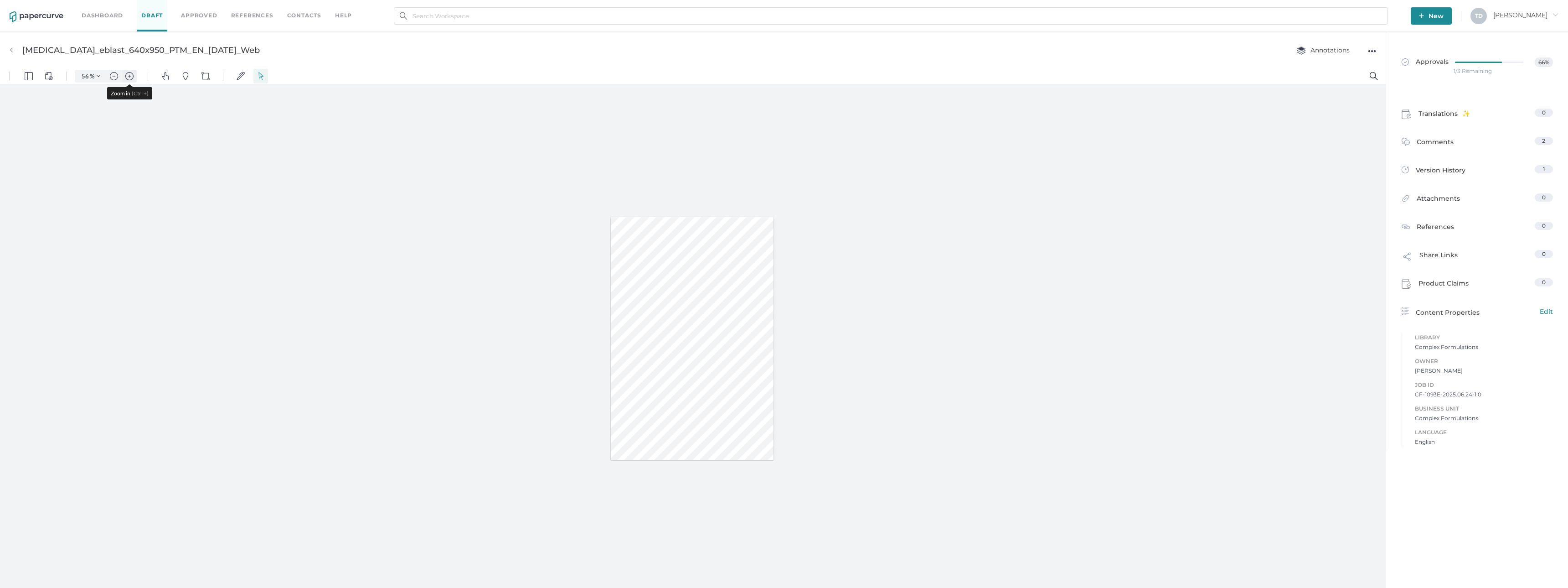 click at bounding box center [129, 76] 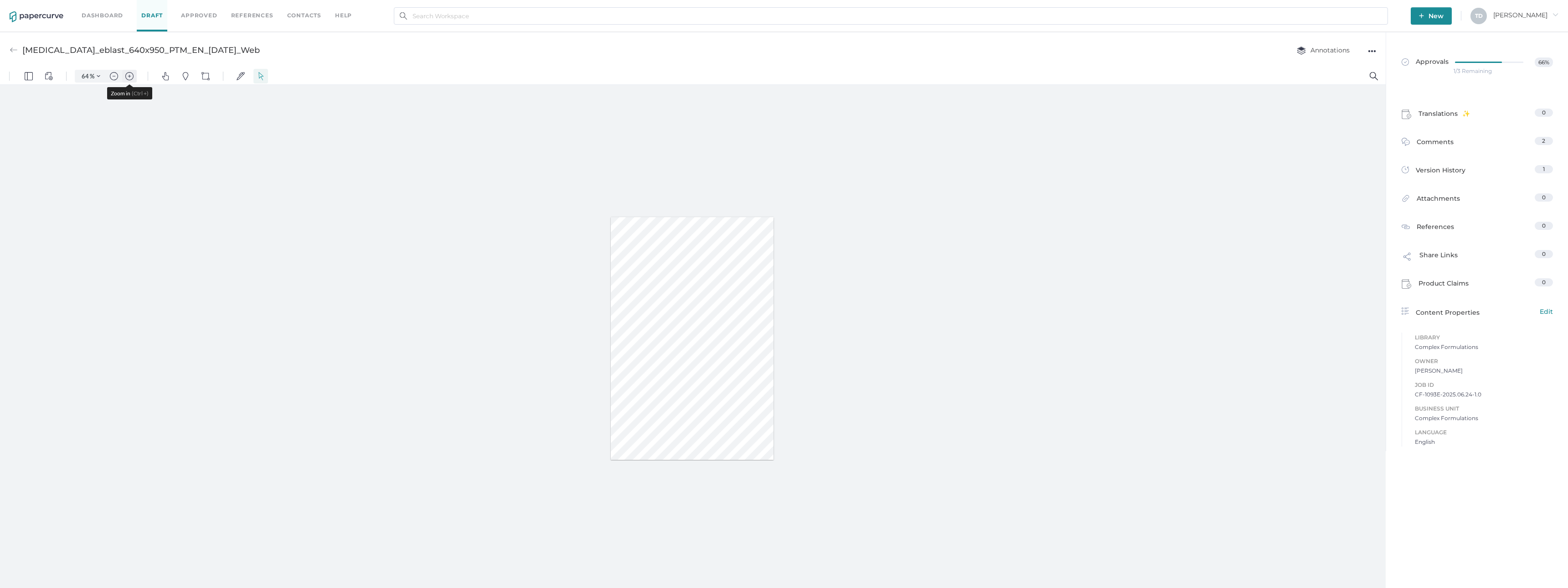 click at bounding box center [129, 76] 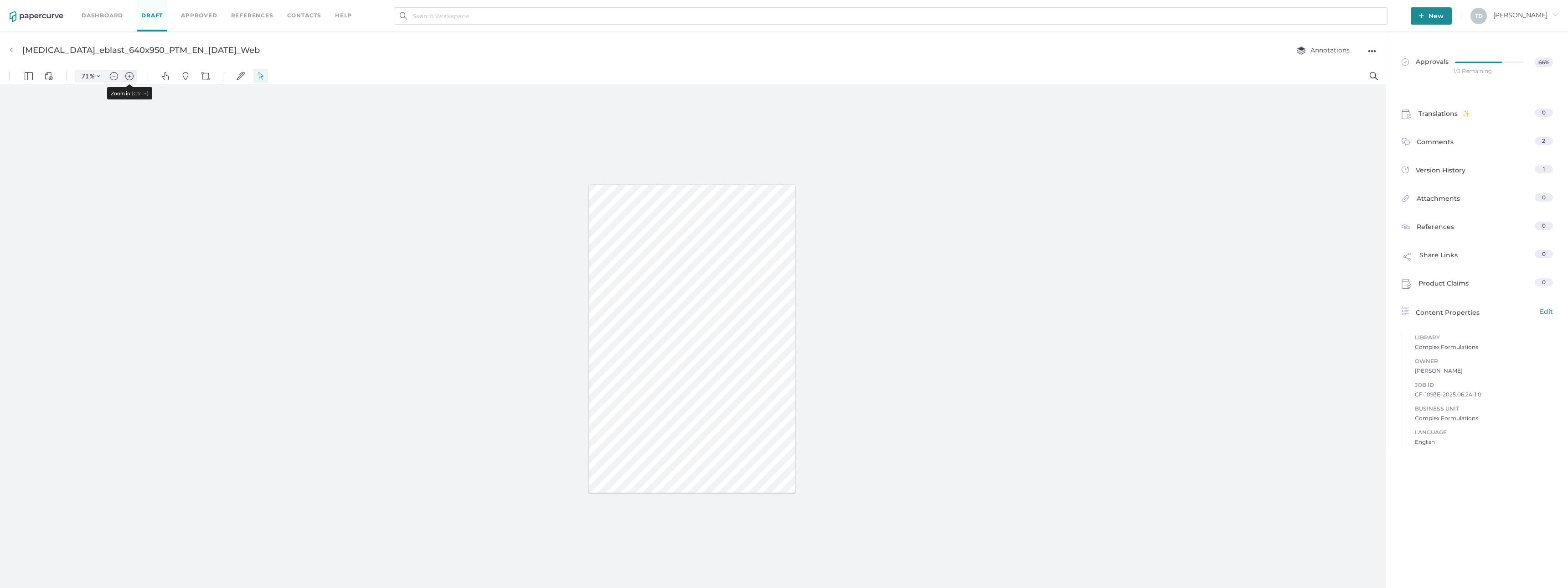 click at bounding box center (129, 76) 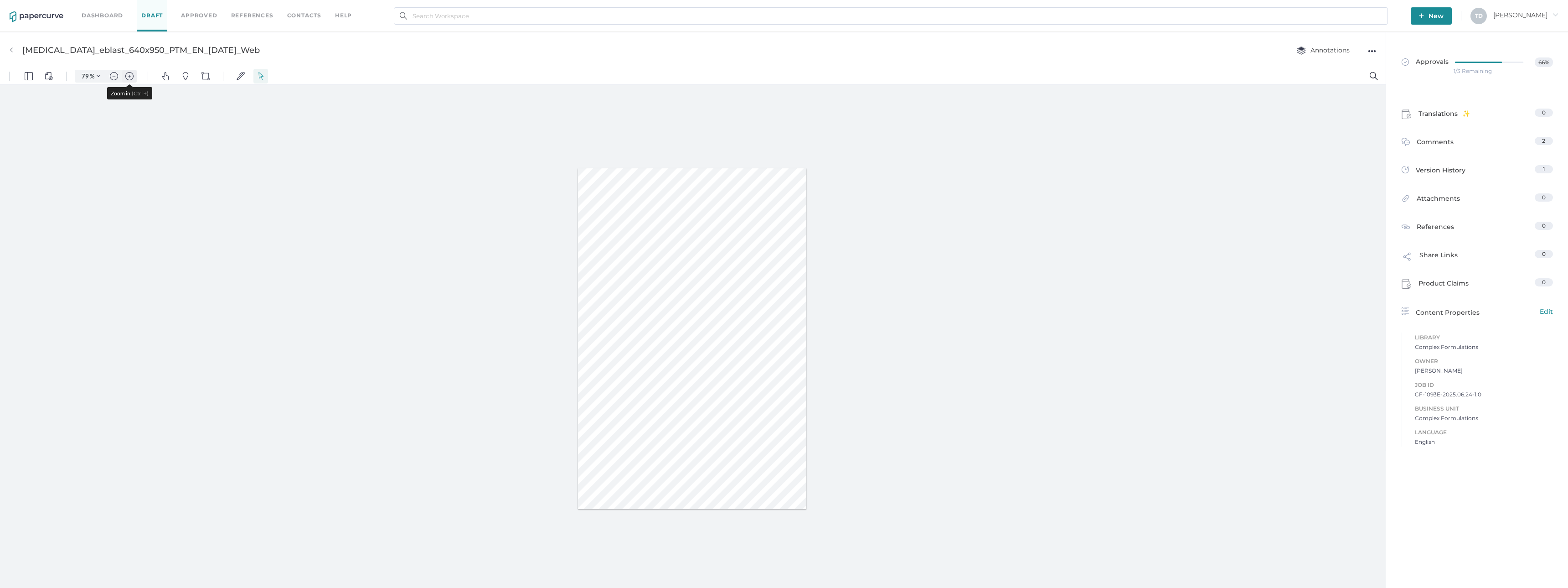 click at bounding box center [129, 76] 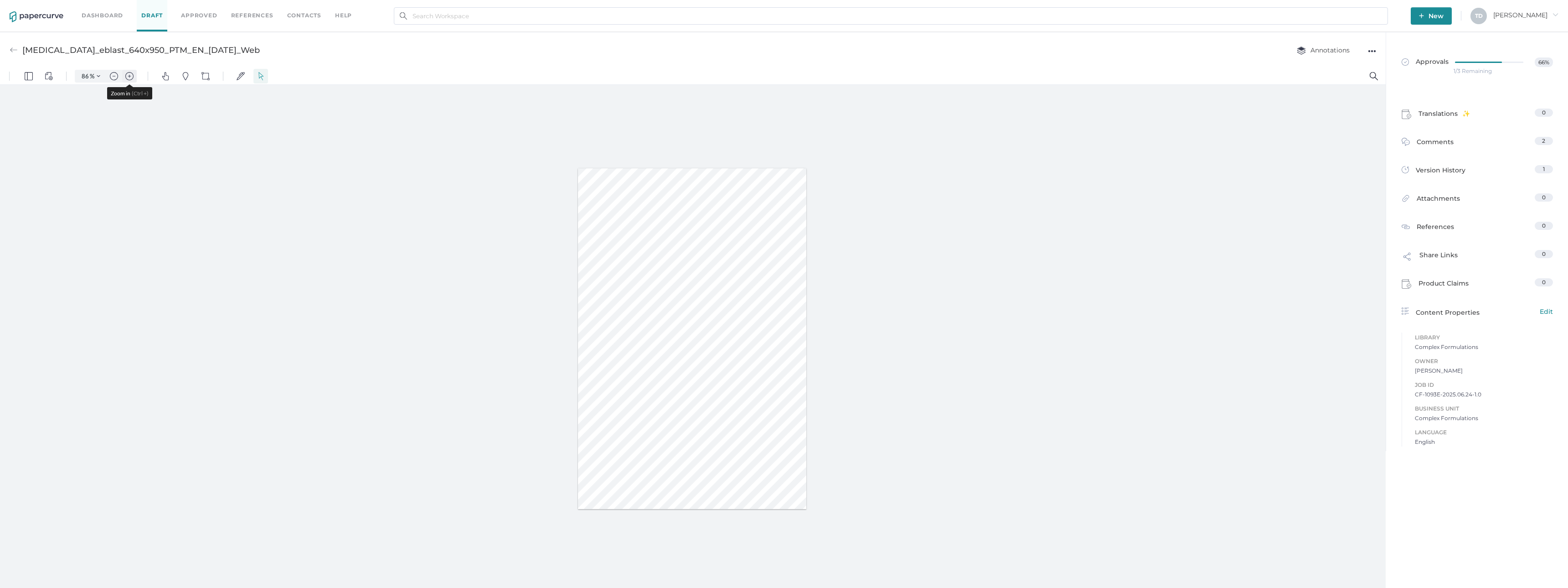 click at bounding box center [129, 76] 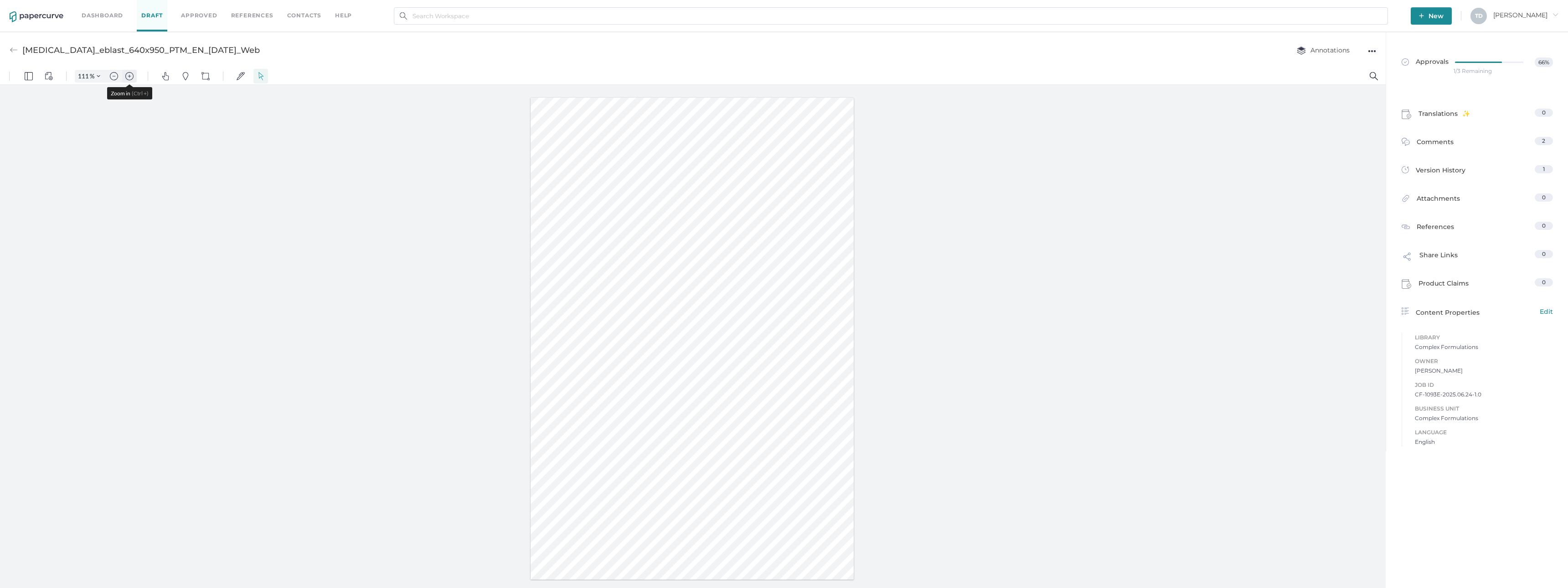 click at bounding box center [129, 76] 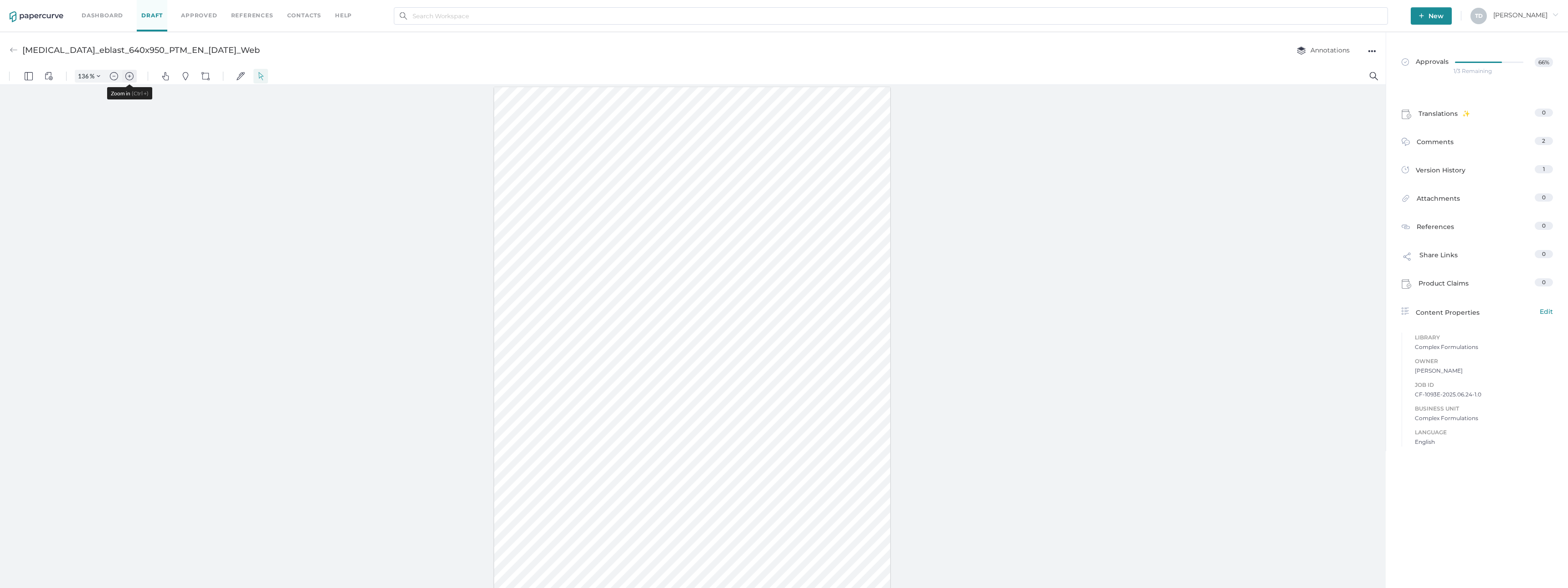 scroll, scrollTop: 42, scrollLeft: 0, axis: vertical 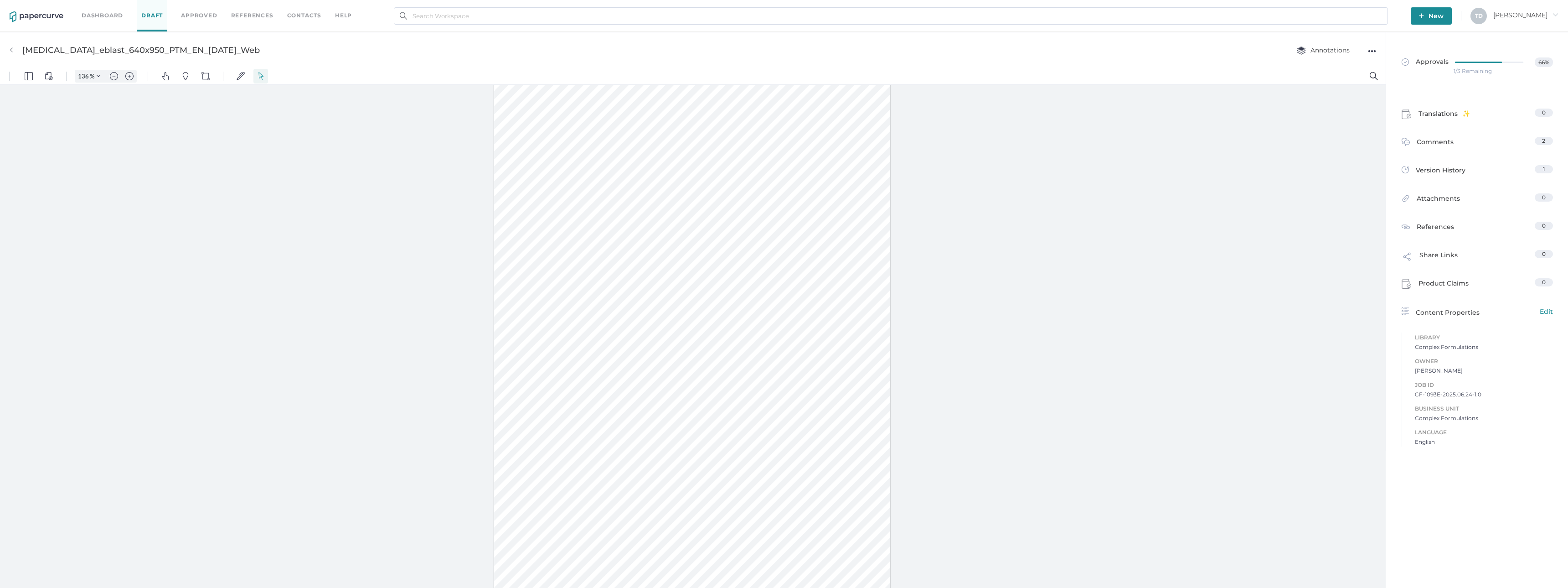 click at bounding box center (692, 341) 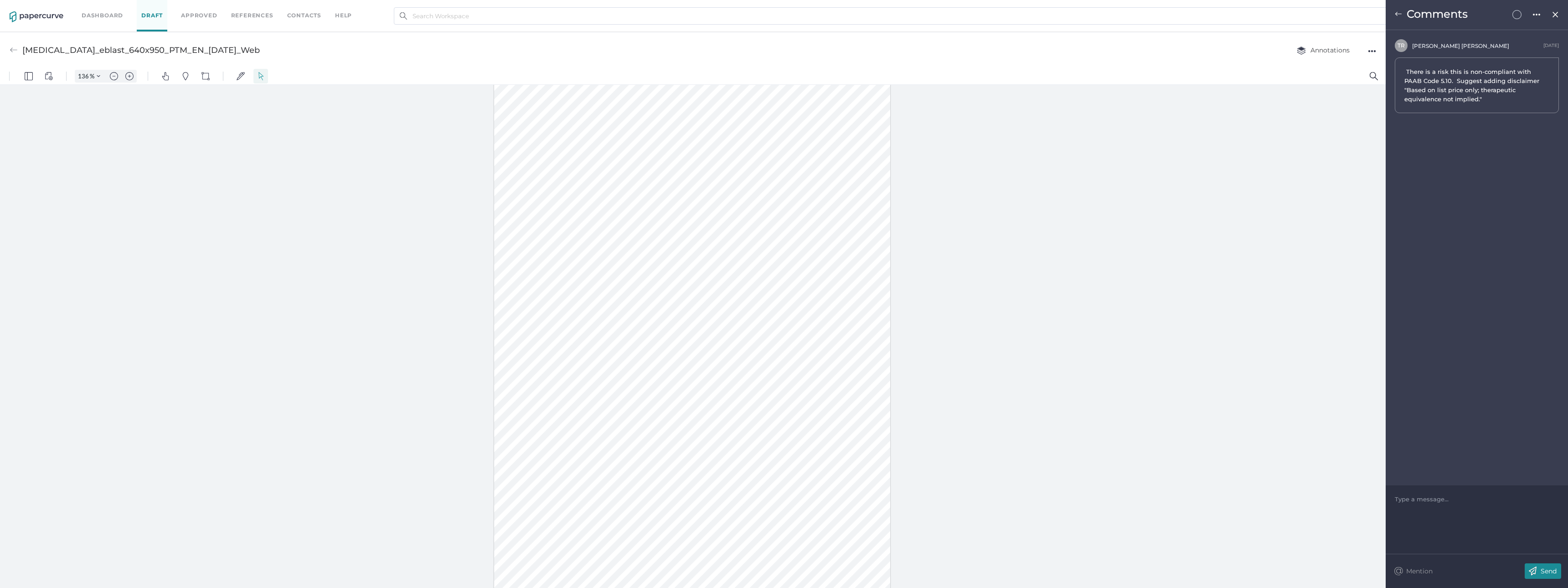 click at bounding box center (692, 341) 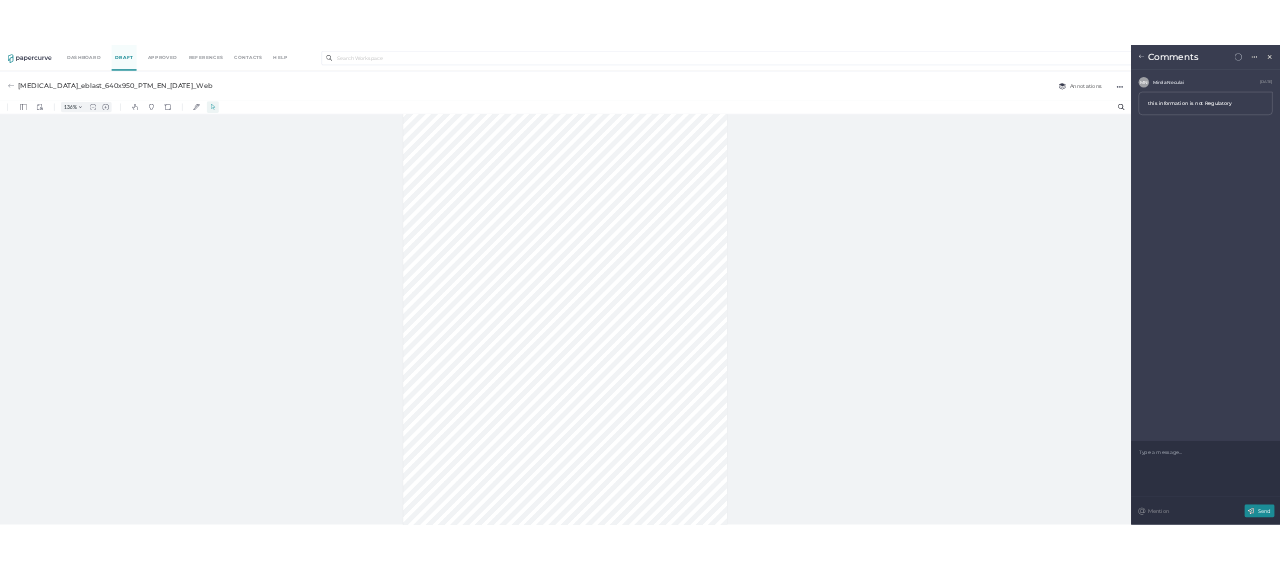 scroll, scrollTop: 0, scrollLeft: 0, axis: both 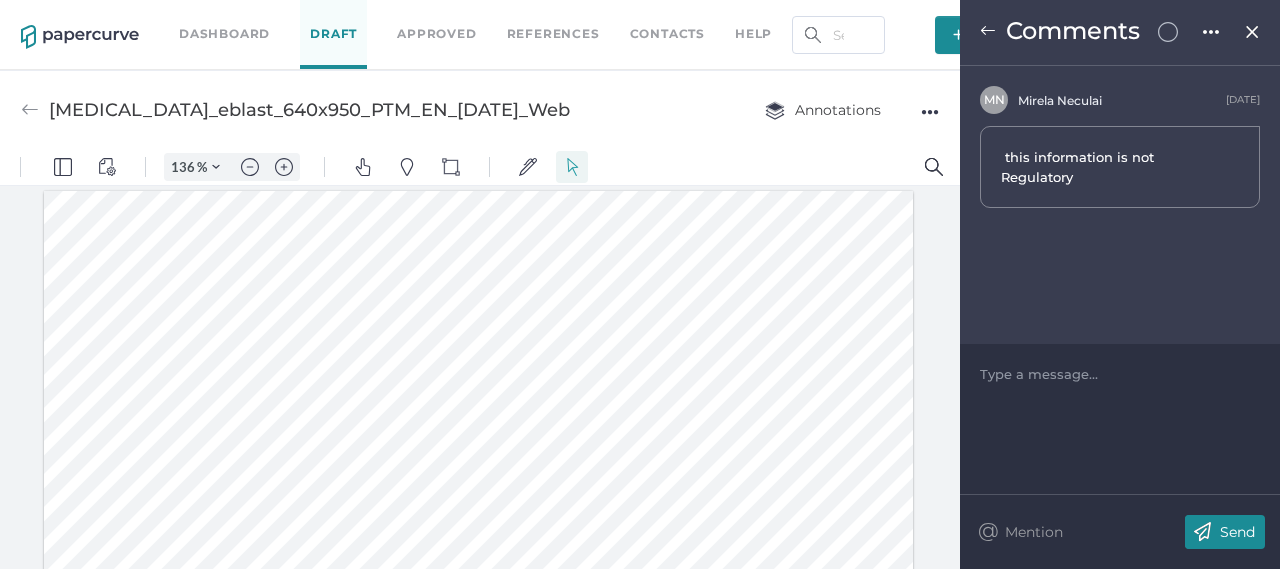 click at bounding box center (988, 31) 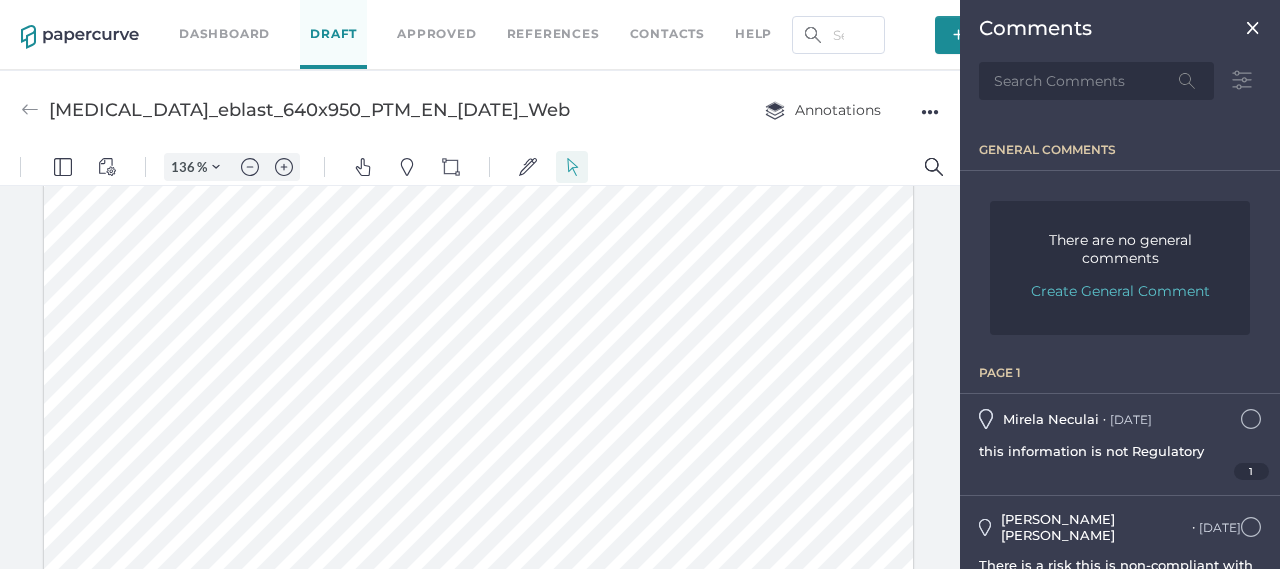 scroll, scrollTop: 300, scrollLeft: 0, axis: vertical 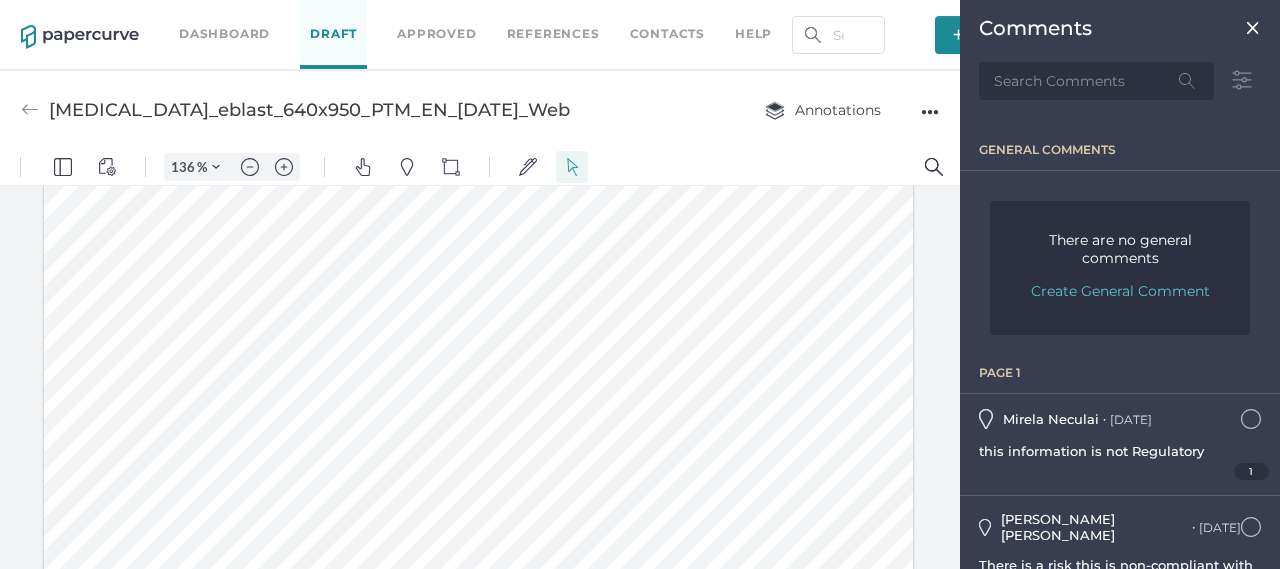 click at bounding box center [479, 538] 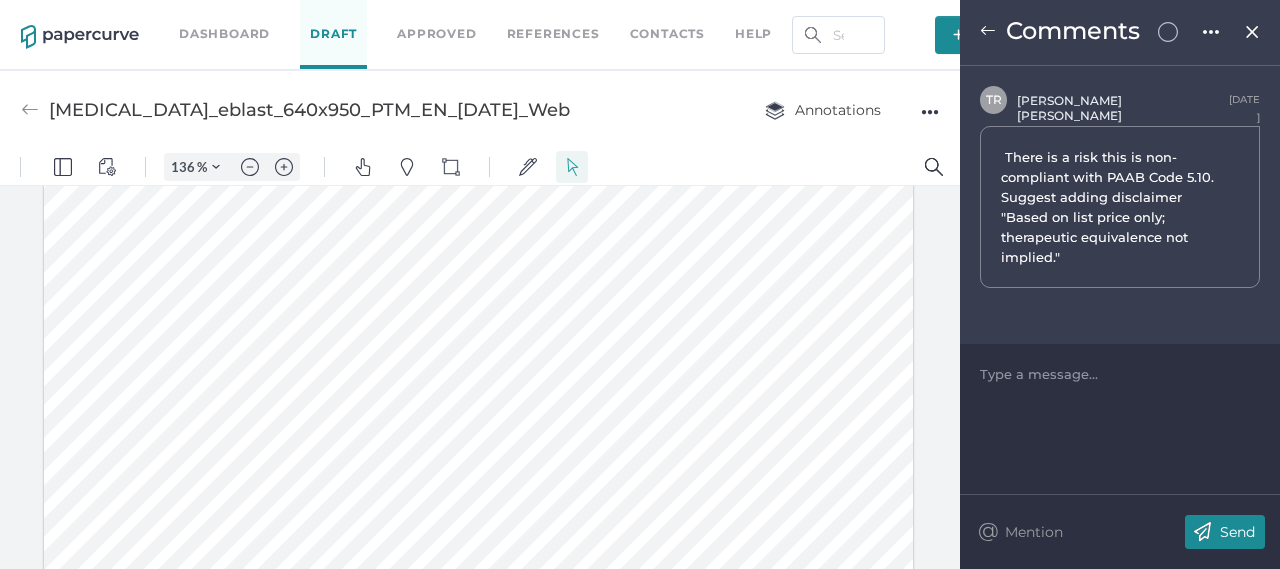 click on "There is a risk this is non-compliant with PAAB Code 5.10.  Suggest adding disclaimer "Based on list price only; therapeutic equivalence not implied."" at bounding box center [1114, 207] 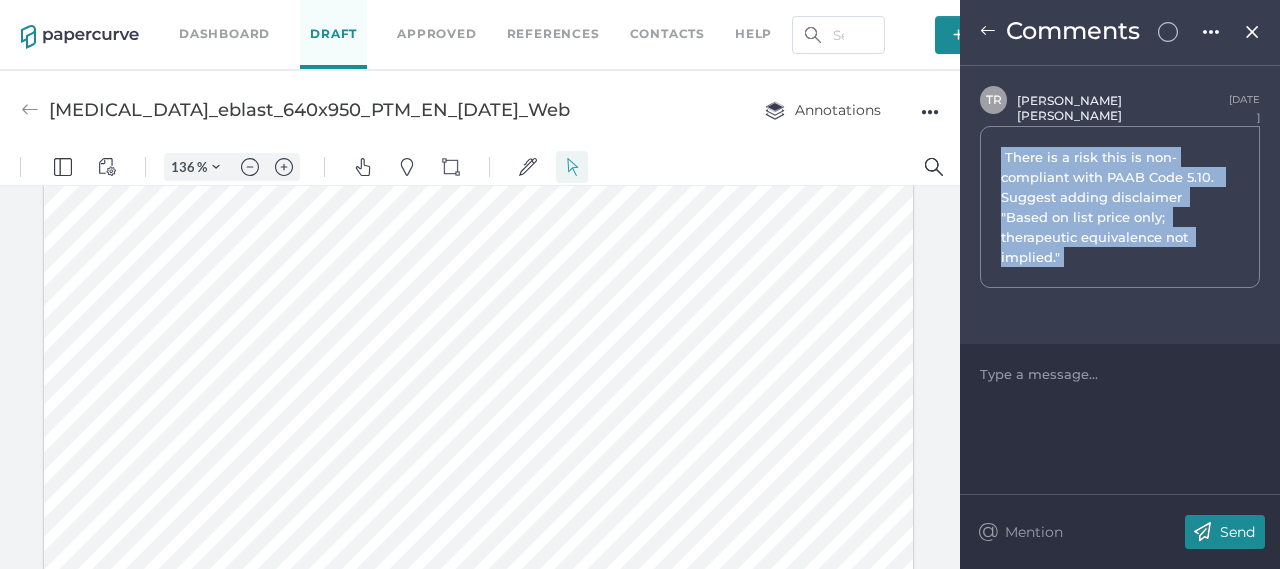 drag, startPoint x: 1071, startPoint y: 257, endPoint x: 1002, endPoint y: 160, distance: 119.03781 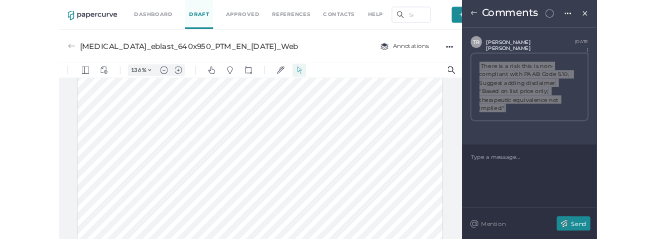 scroll, scrollTop: 600, scrollLeft: 0, axis: vertical 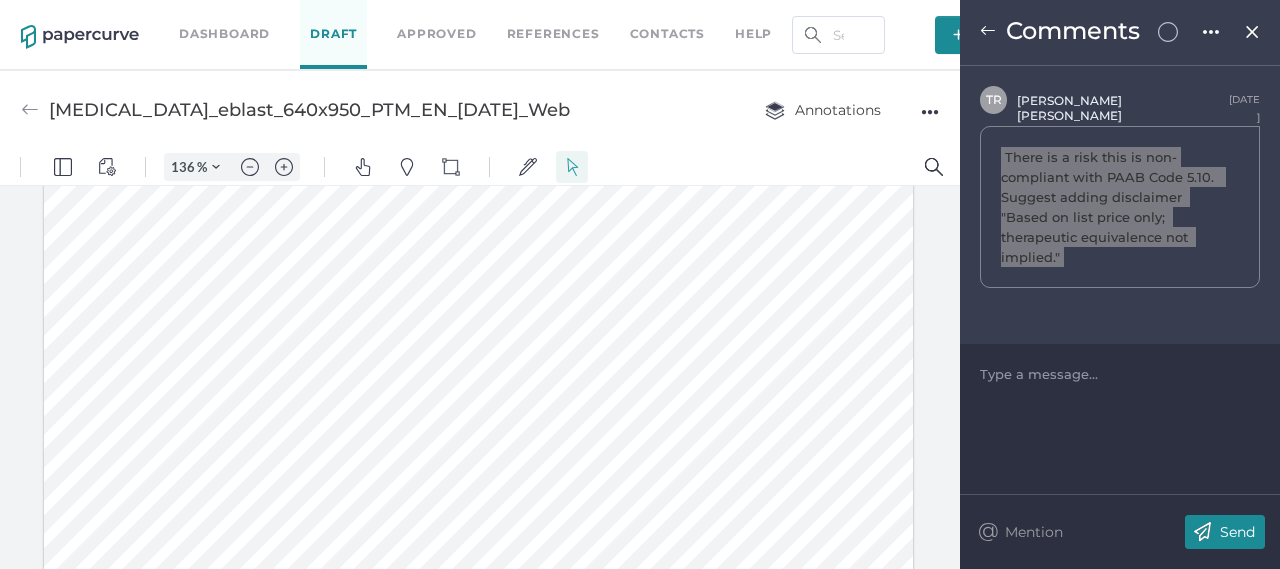 click at bounding box center [479, 238] 